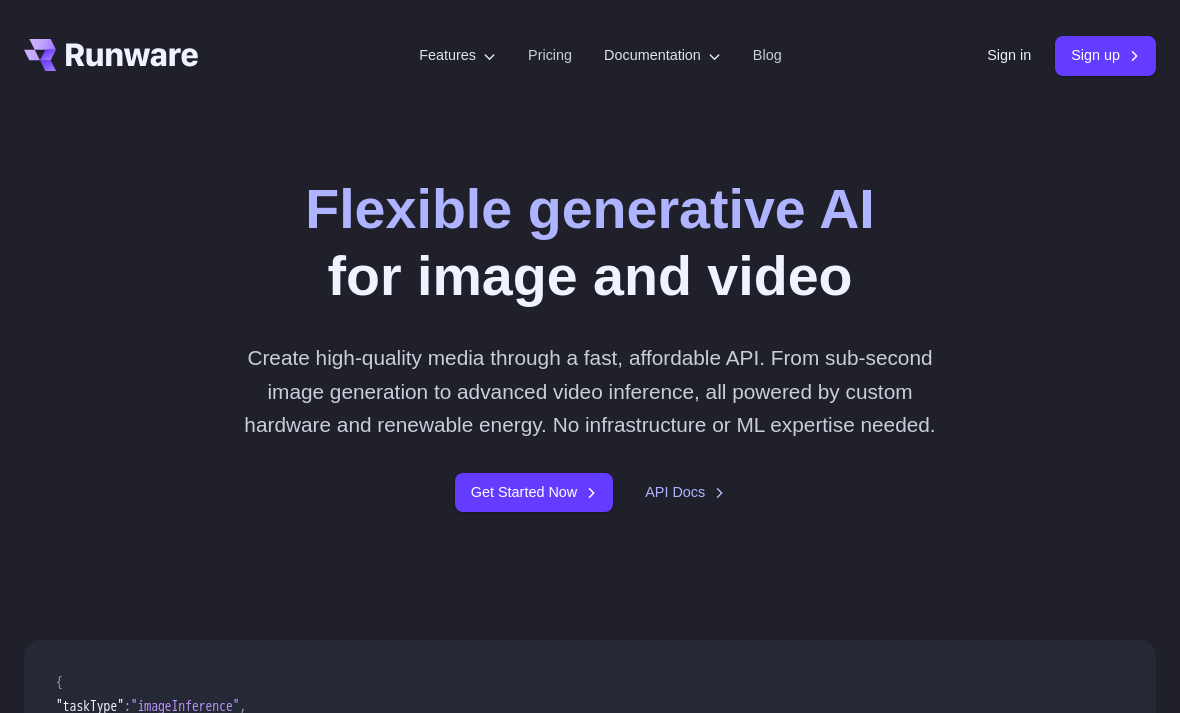 scroll, scrollTop: 0, scrollLeft: 0, axis: both 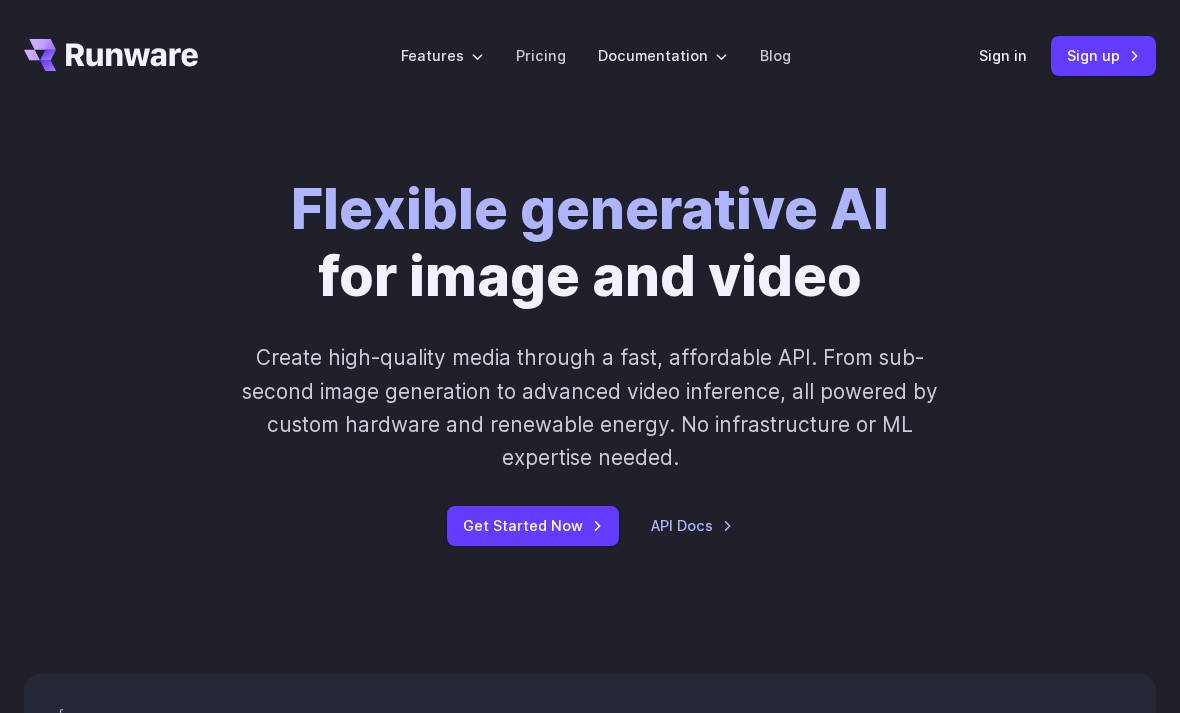 click on "Sign up" at bounding box center [1103, 55] 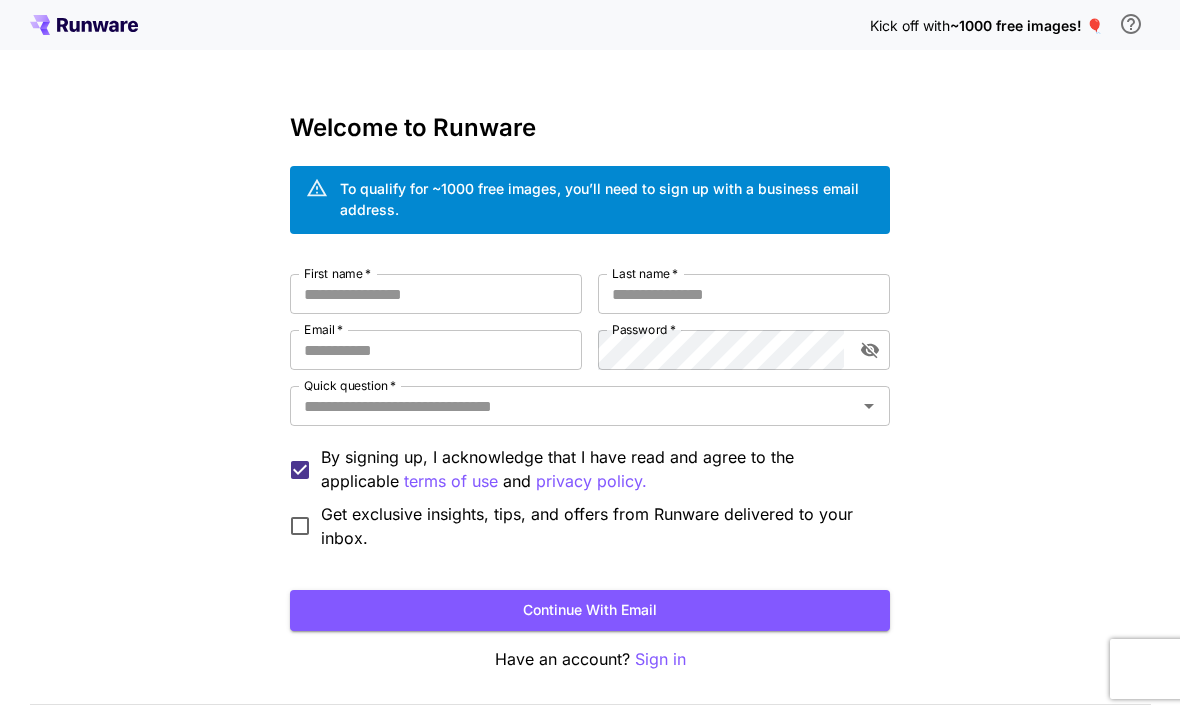 scroll, scrollTop: 0, scrollLeft: 0, axis: both 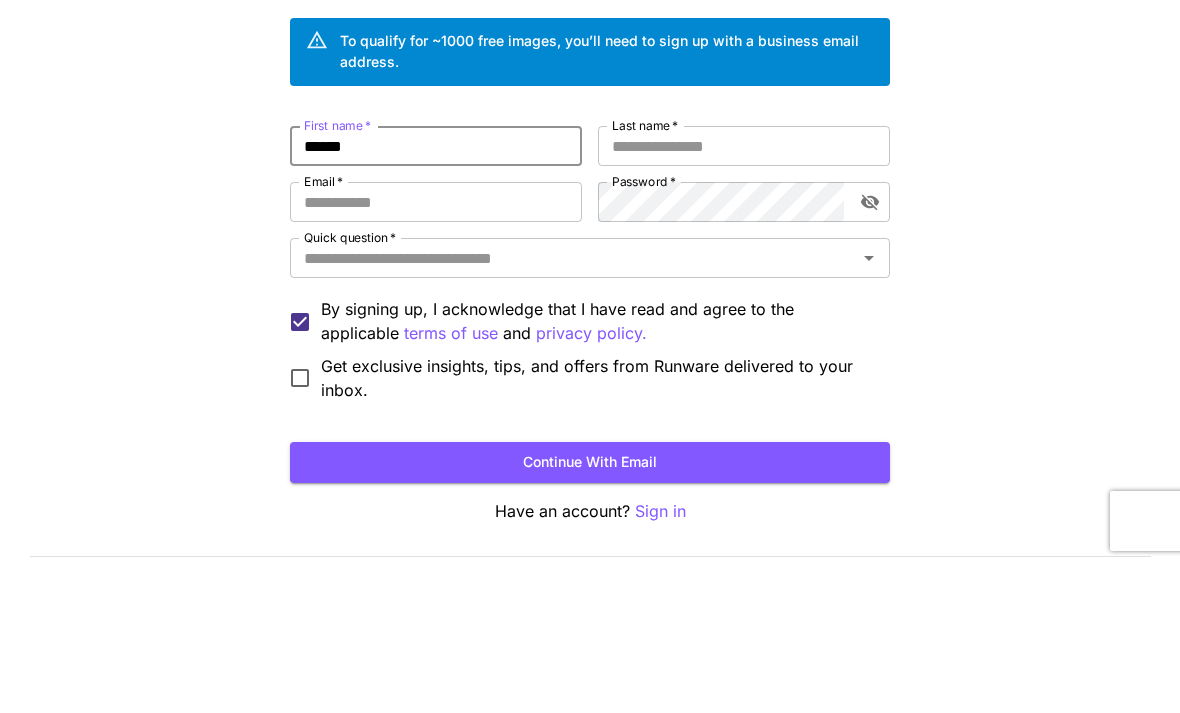 type on "*****" 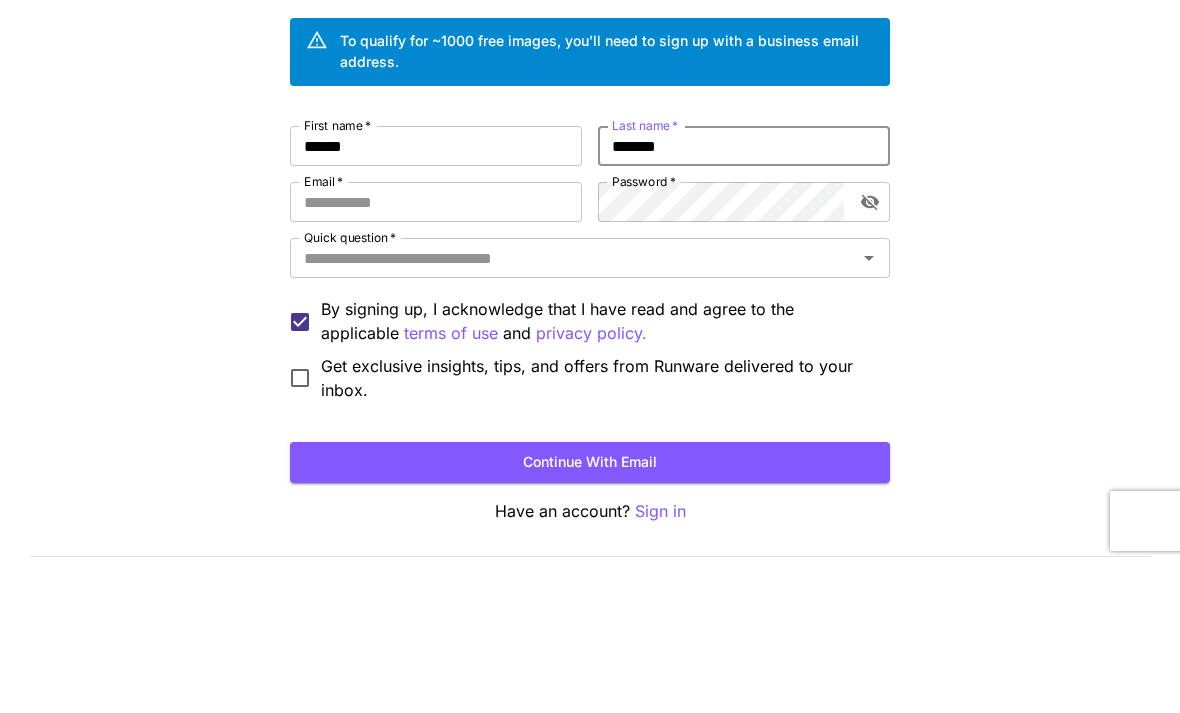 type on "******" 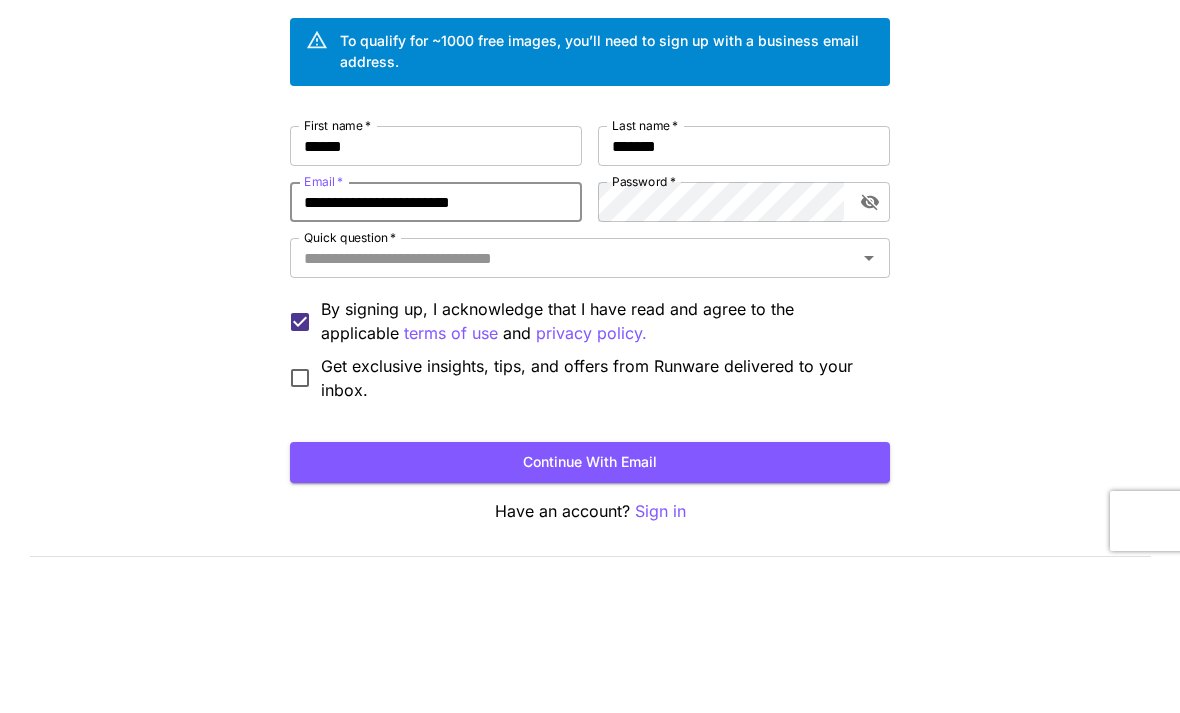 type on "**********" 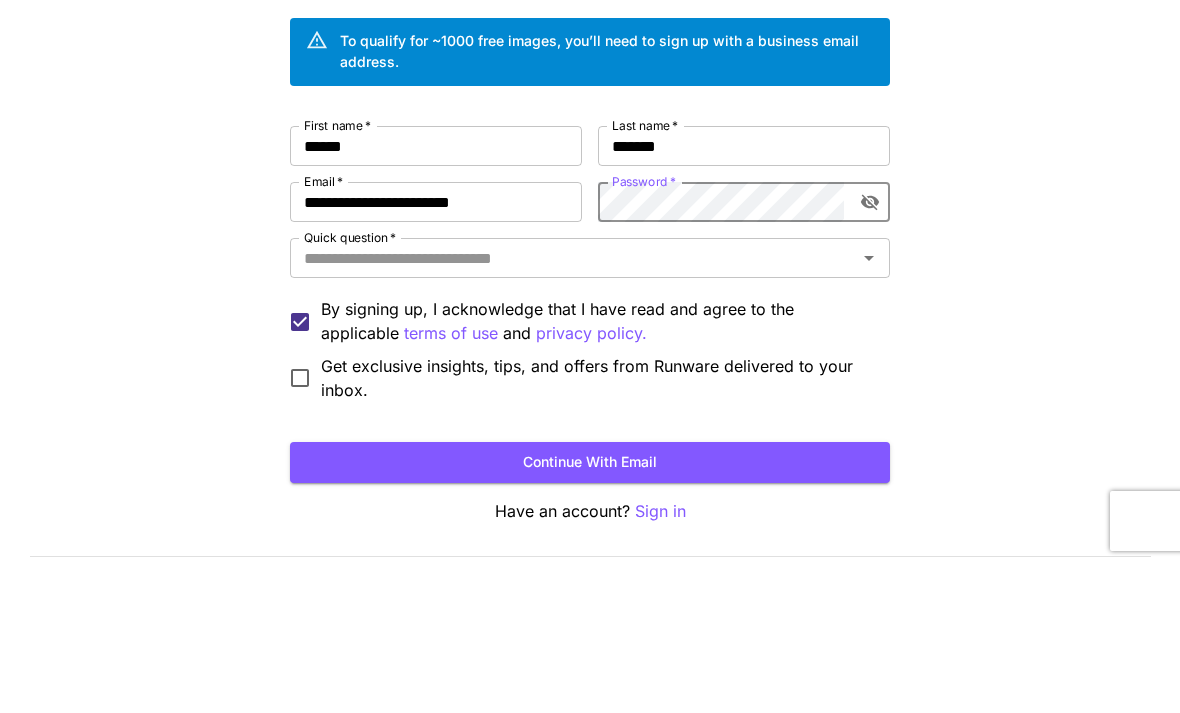click 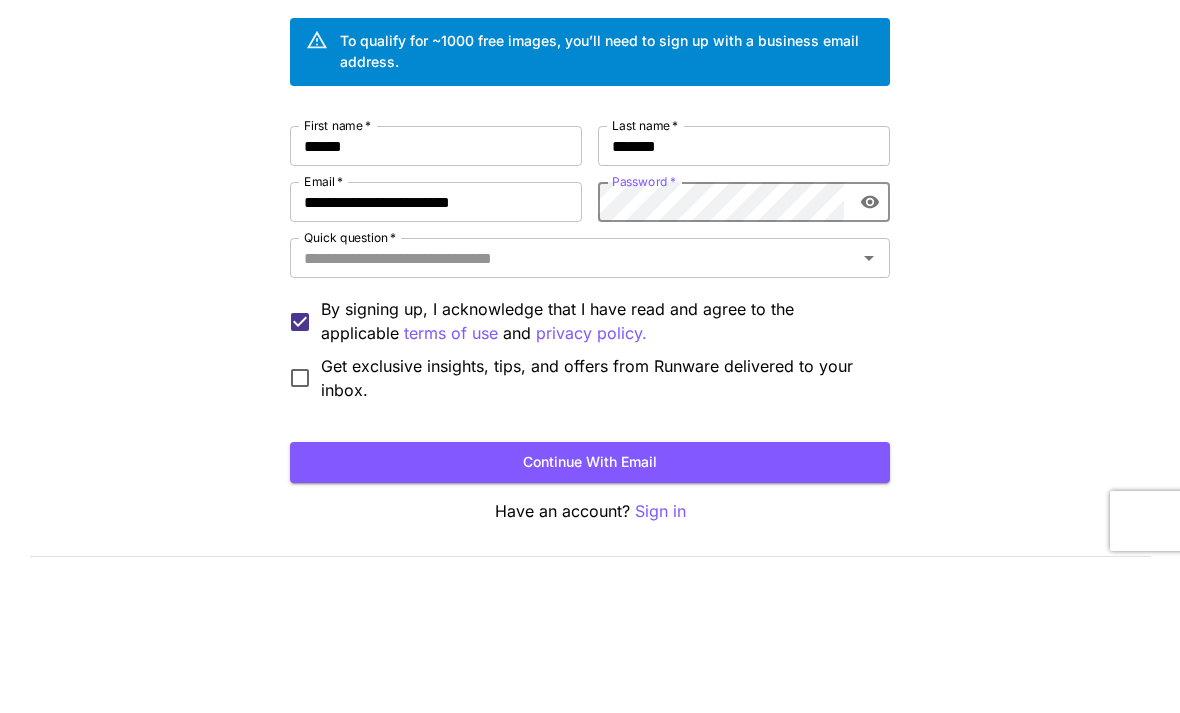 scroll, scrollTop: 65, scrollLeft: 0, axis: vertical 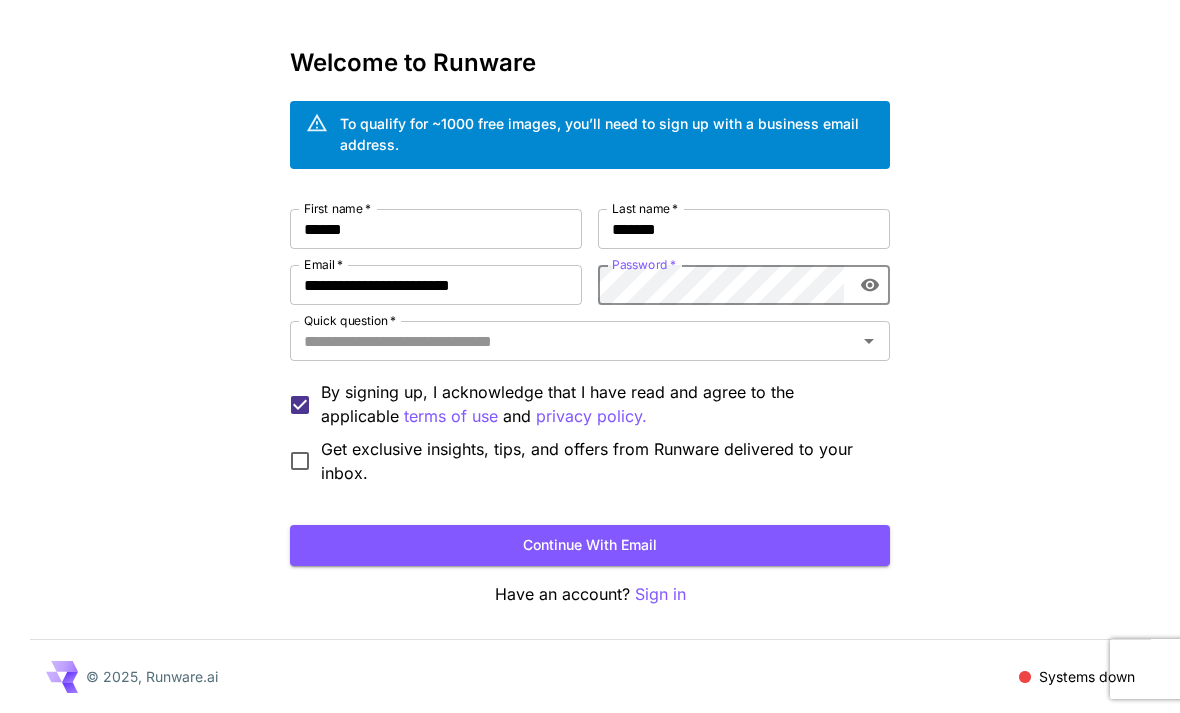 click 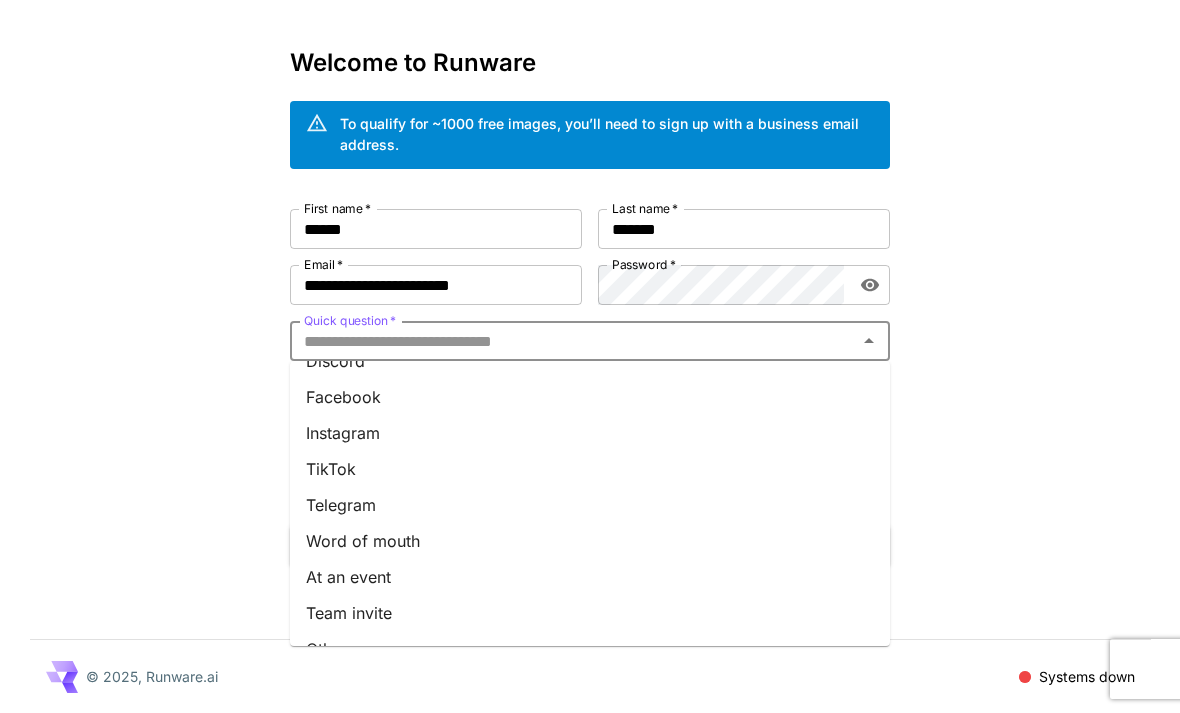 scroll, scrollTop: 245, scrollLeft: 0, axis: vertical 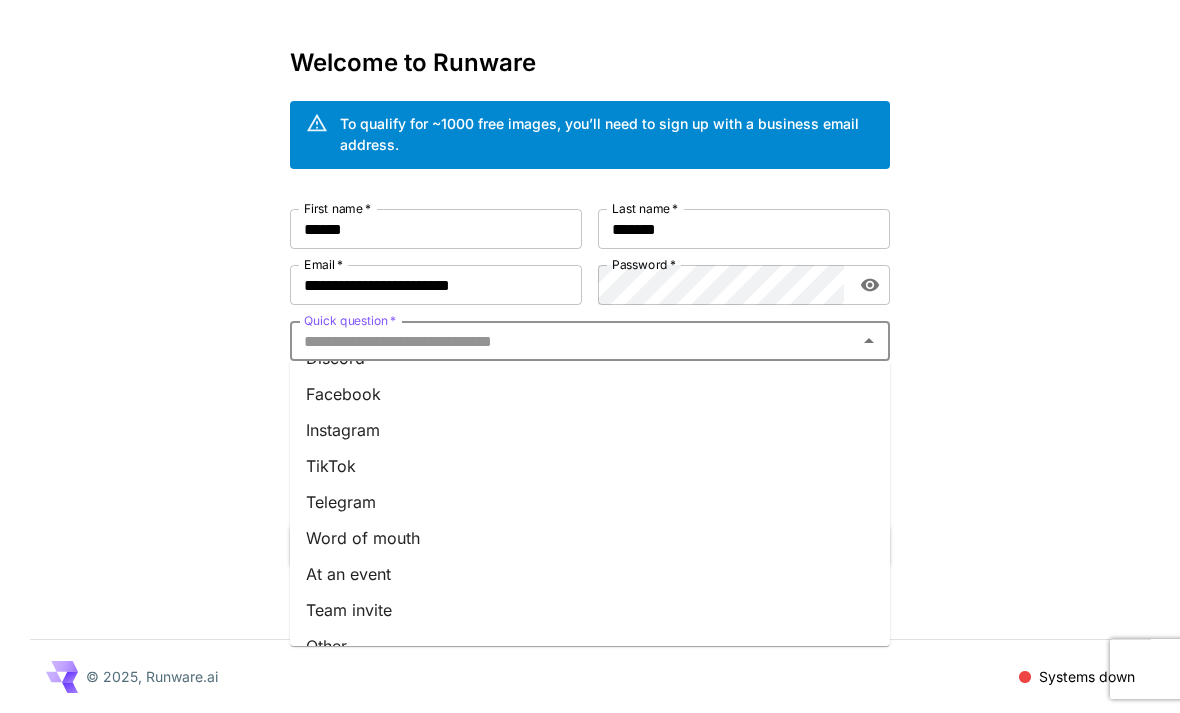 click on "Other" at bounding box center [590, 646] 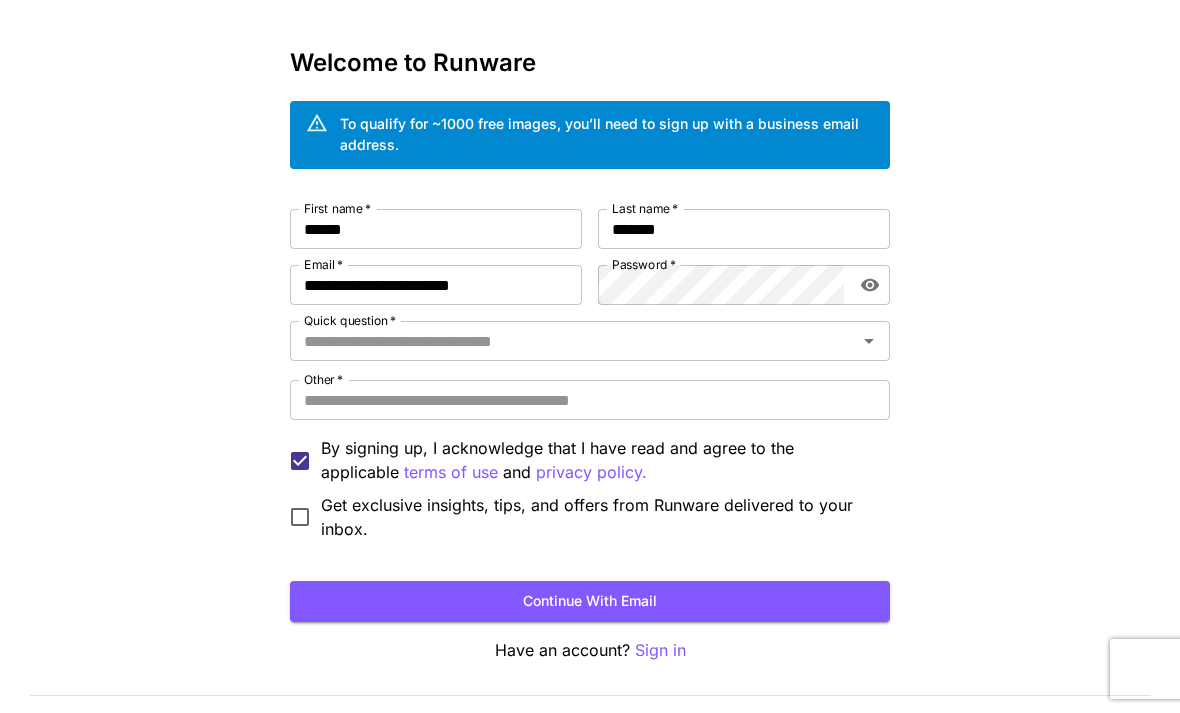 type on "*****" 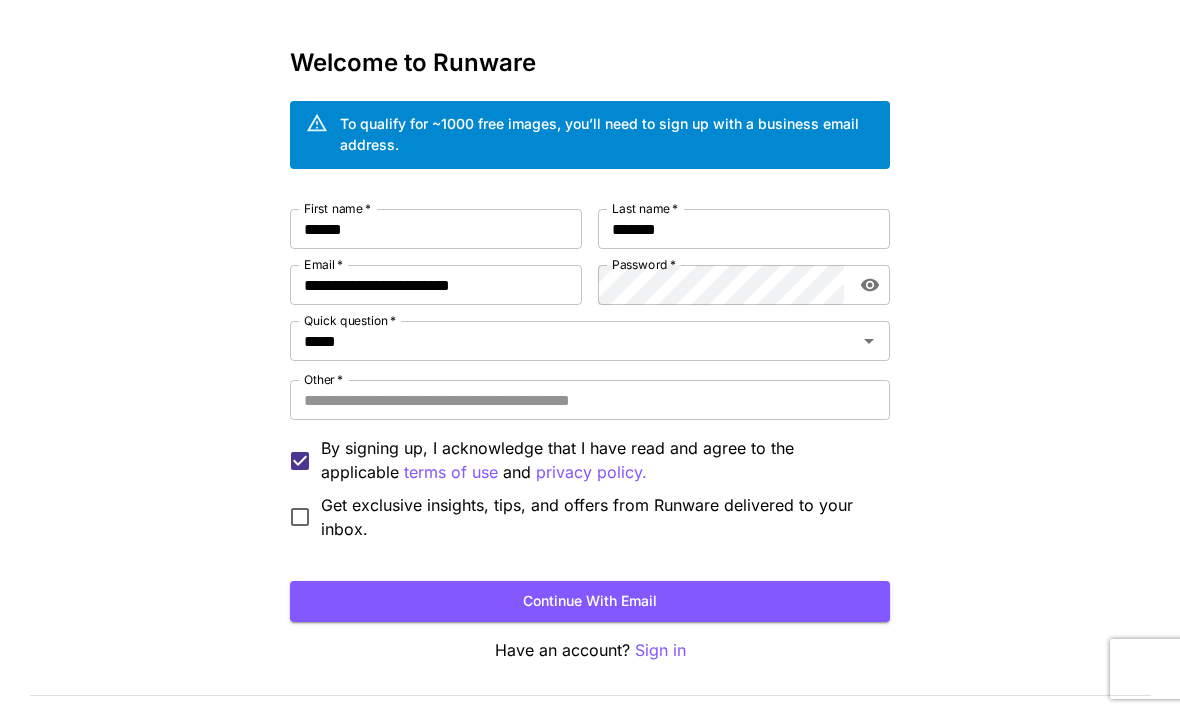 click on "Other   *" at bounding box center [590, 400] 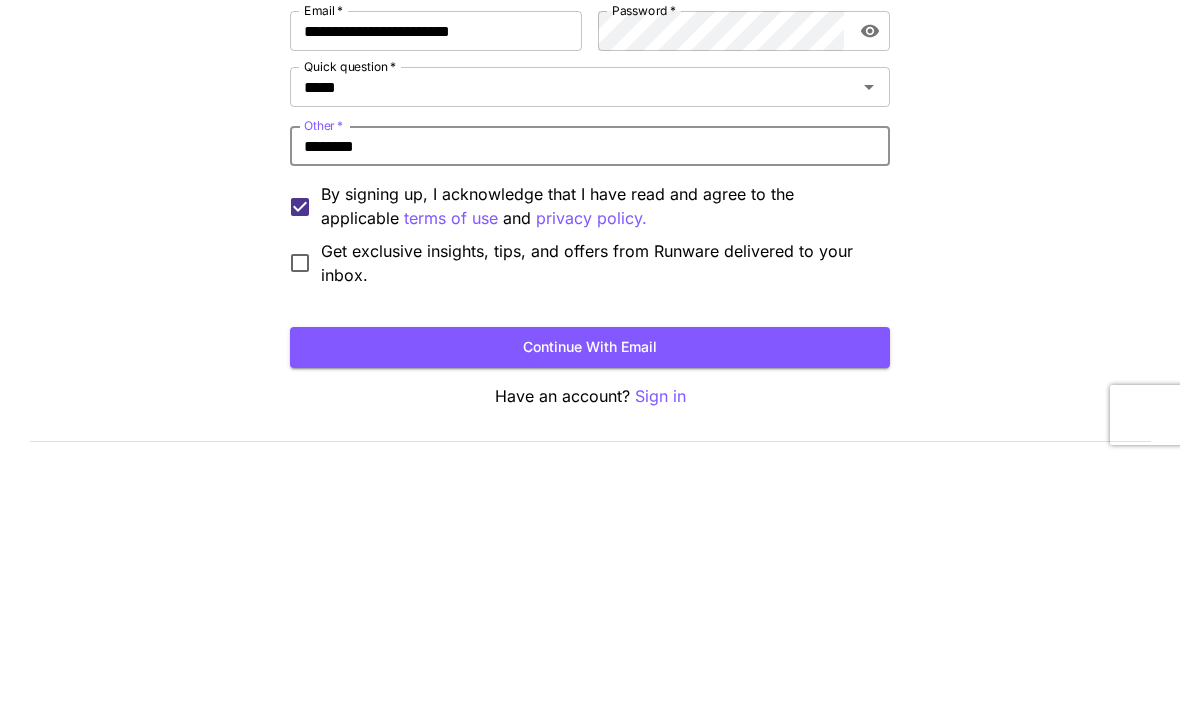 scroll, scrollTop: 121, scrollLeft: 0, axis: vertical 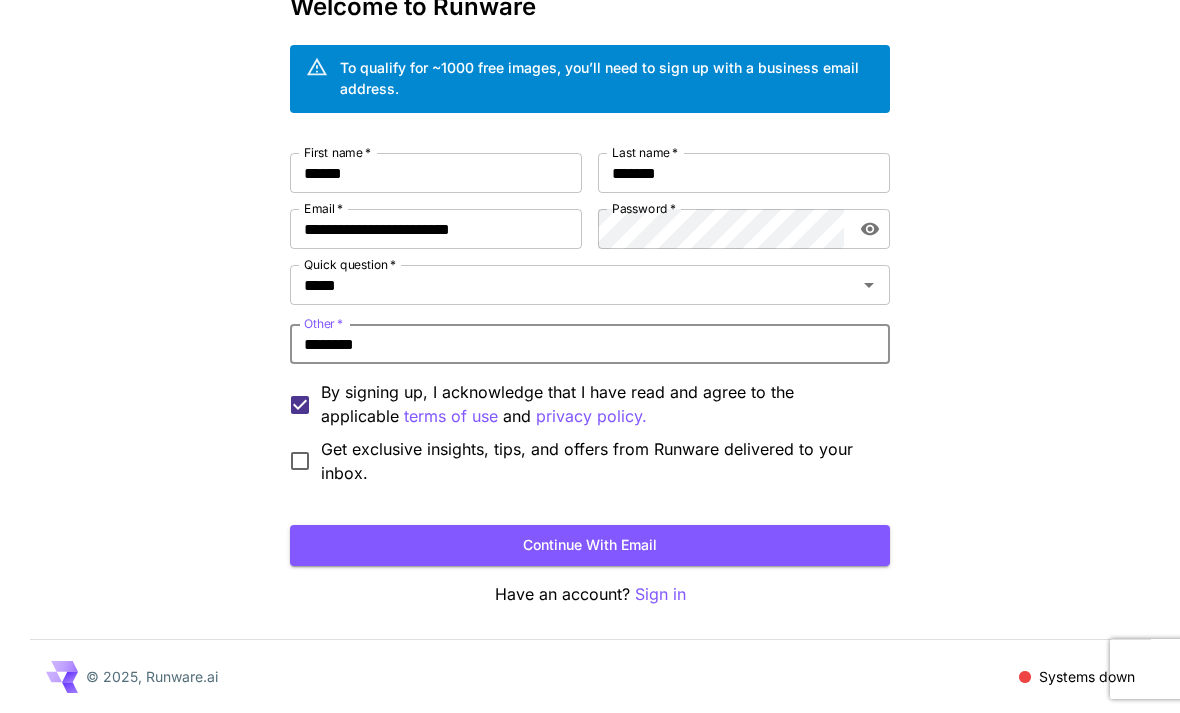 type on "*******" 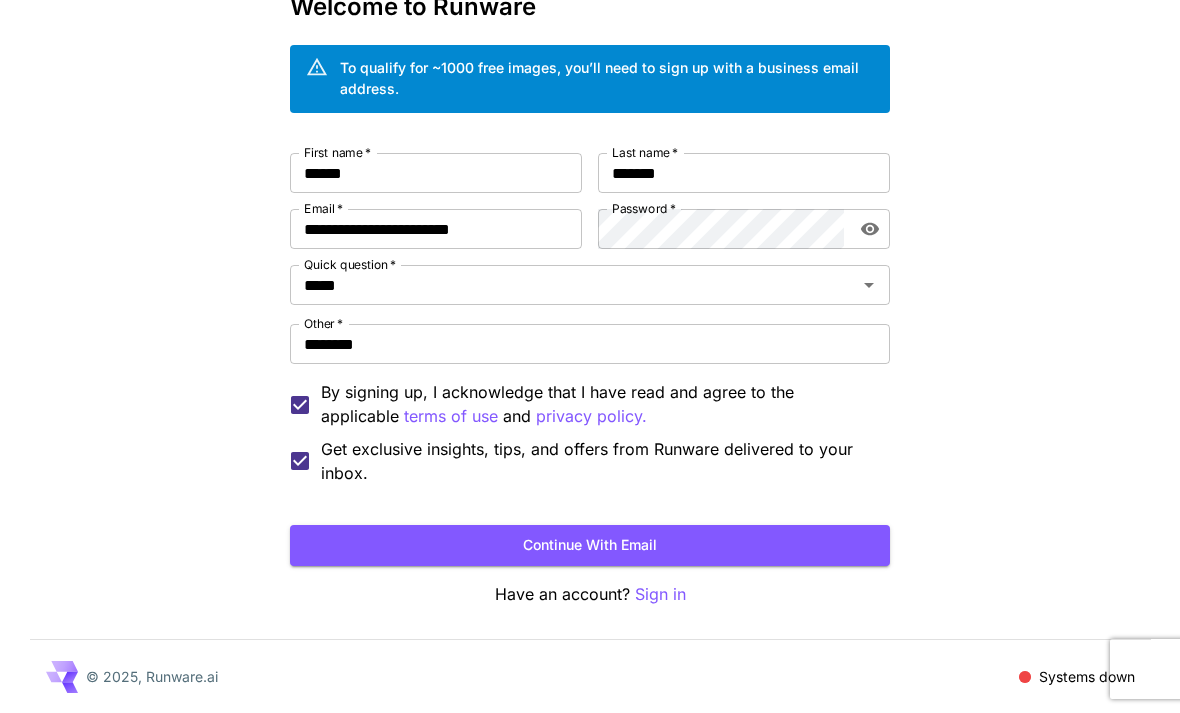 click on "Continue with email" at bounding box center (590, 545) 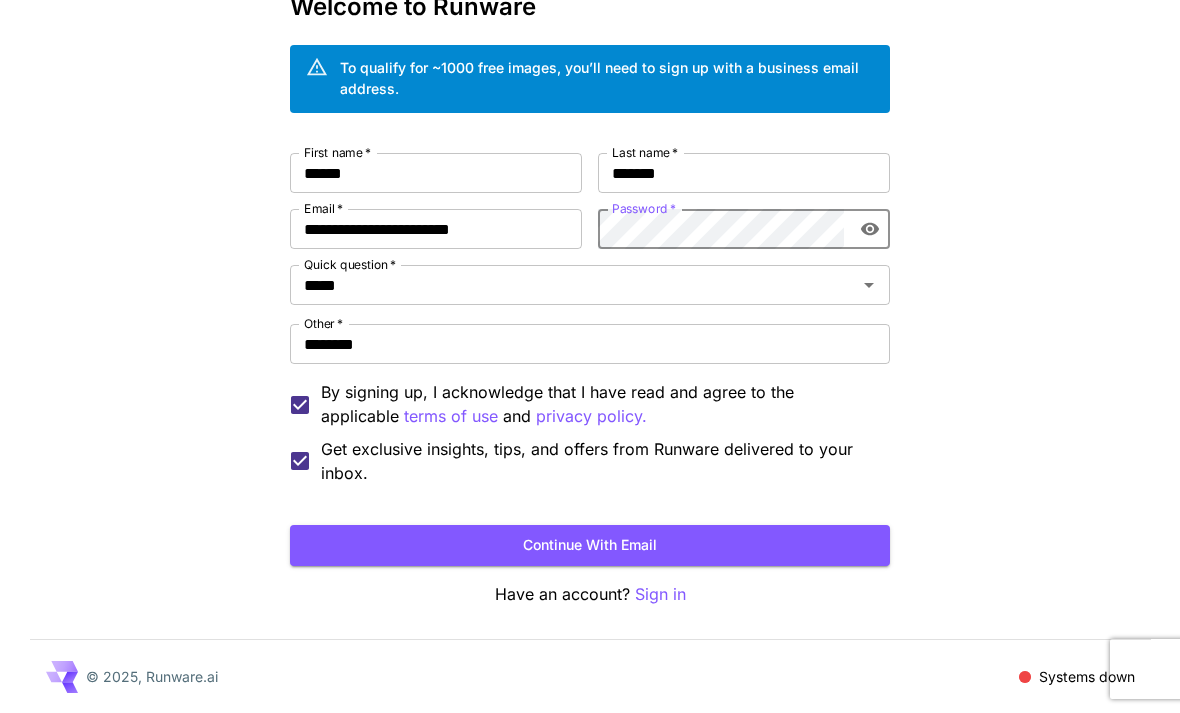 click on "Continue with email" at bounding box center (590, 545) 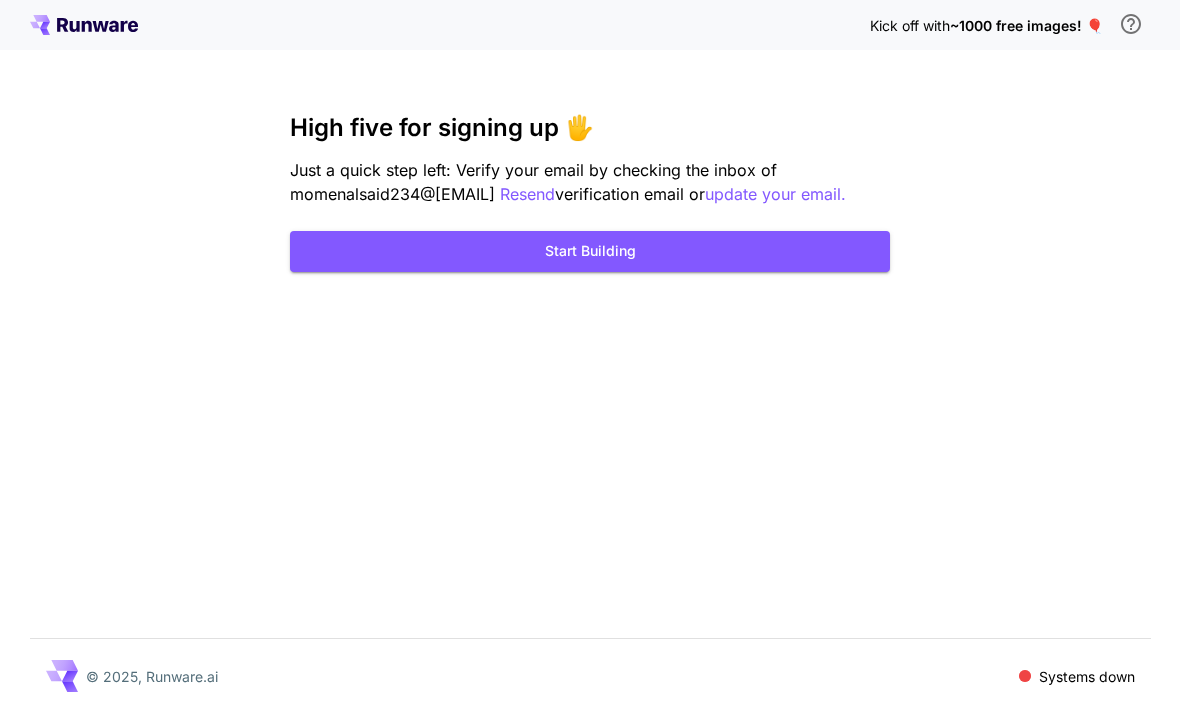 scroll, scrollTop: 64, scrollLeft: 0, axis: vertical 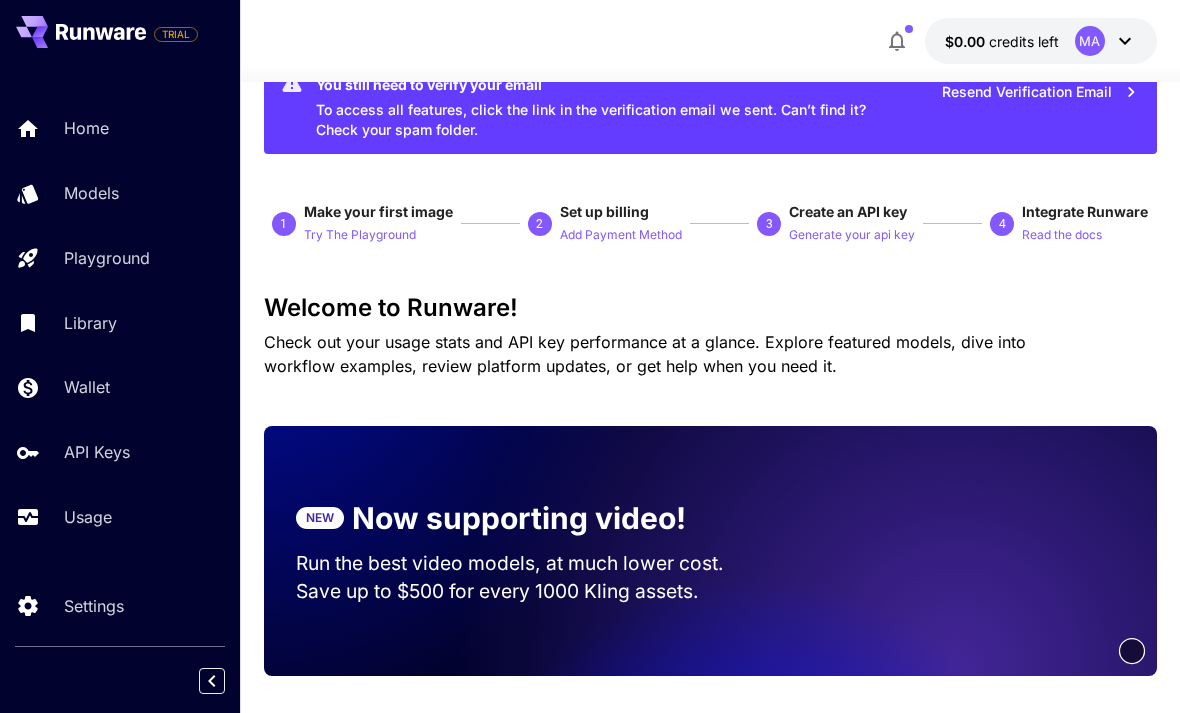 click 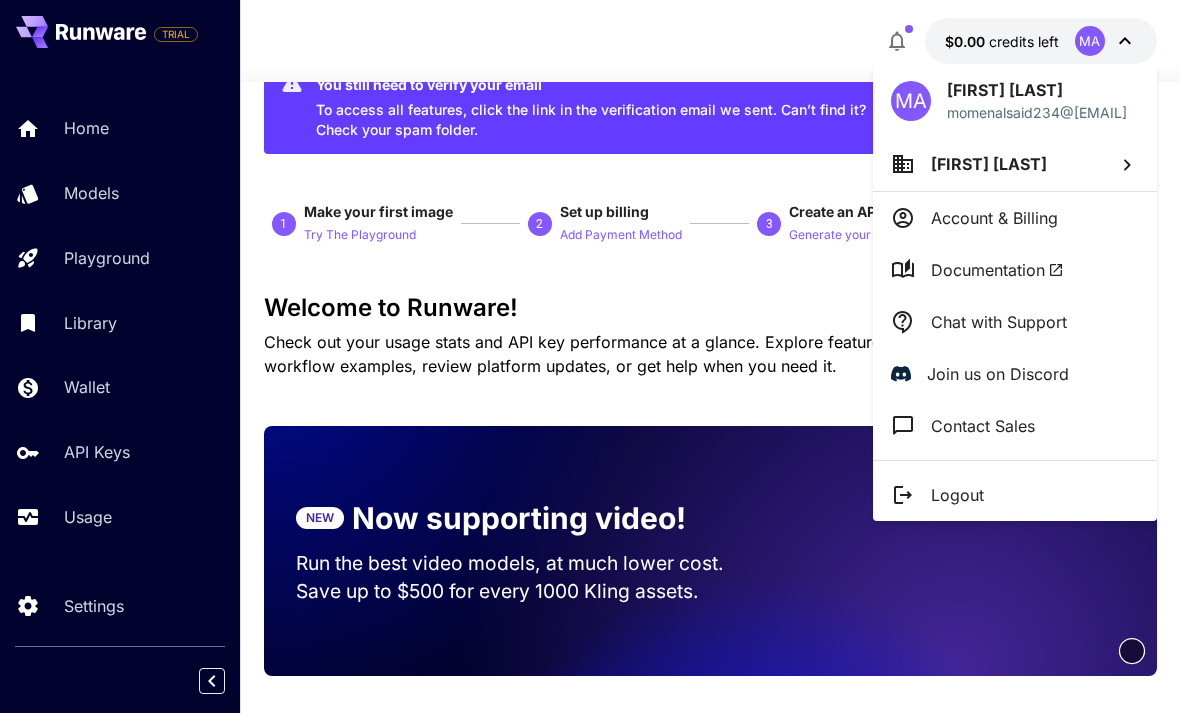 click at bounding box center (590, 356) 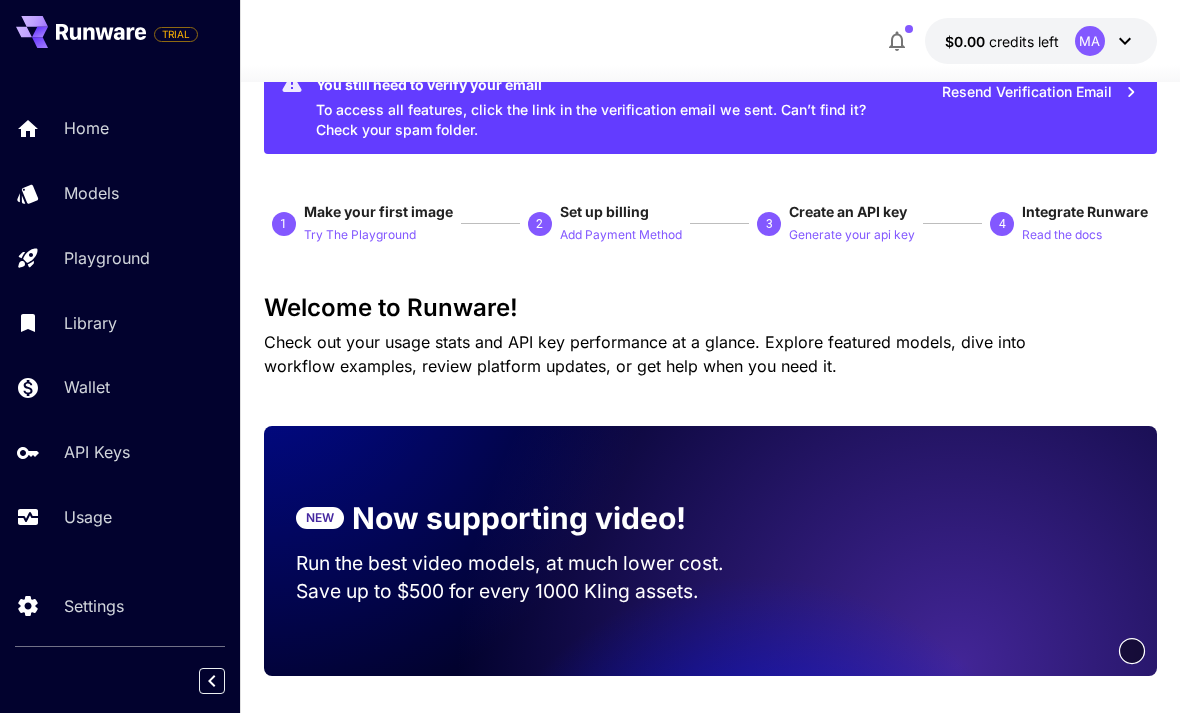 scroll, scrollTop: 64, scrollLeft: 0, axis: vertical 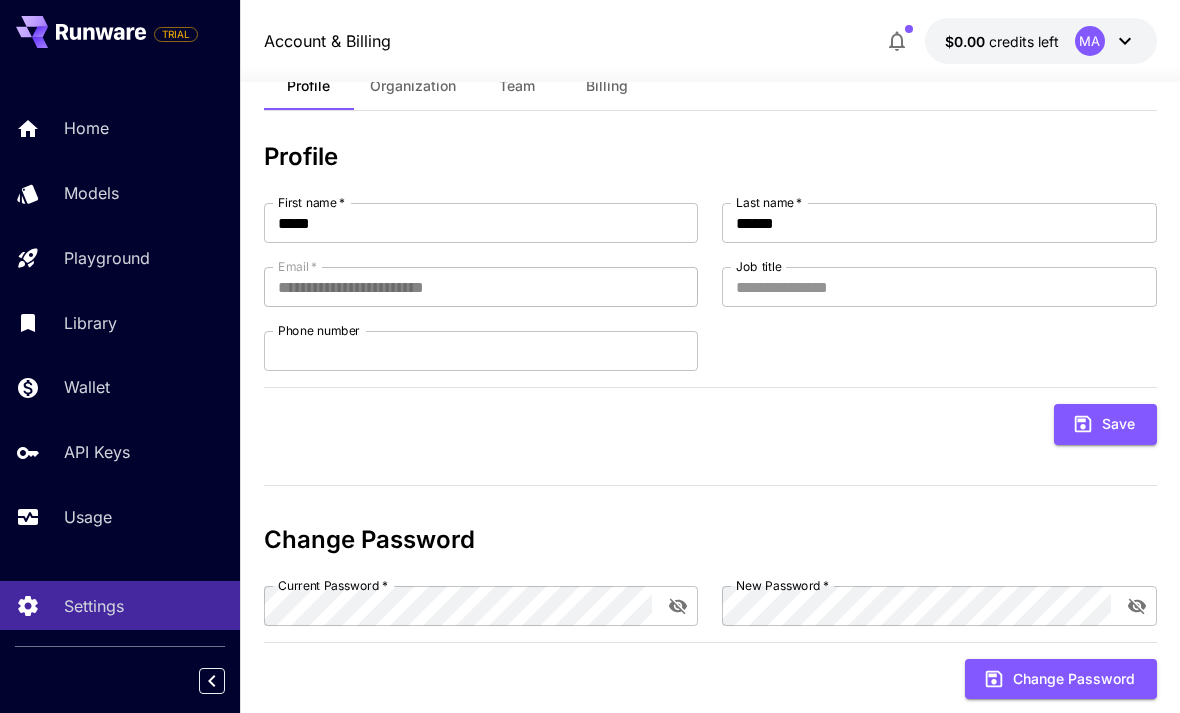 click on "Home" at bounding box center [120, 128] 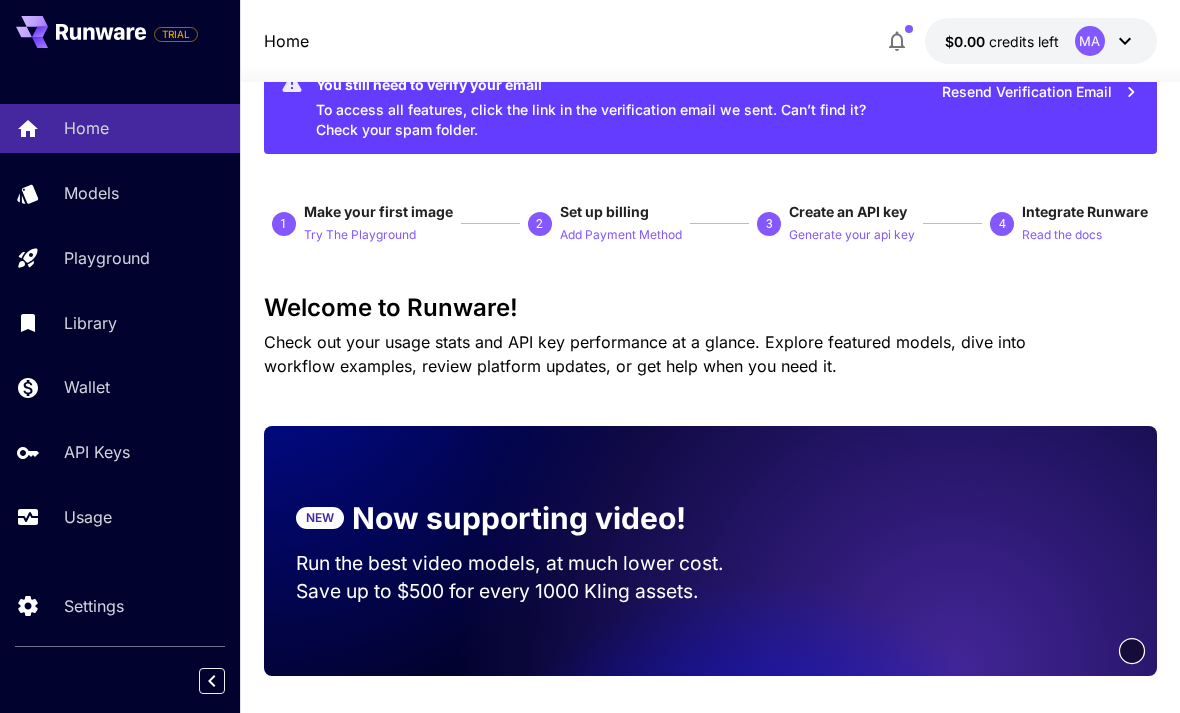 click on "Models" at bounding box center [120, 193] 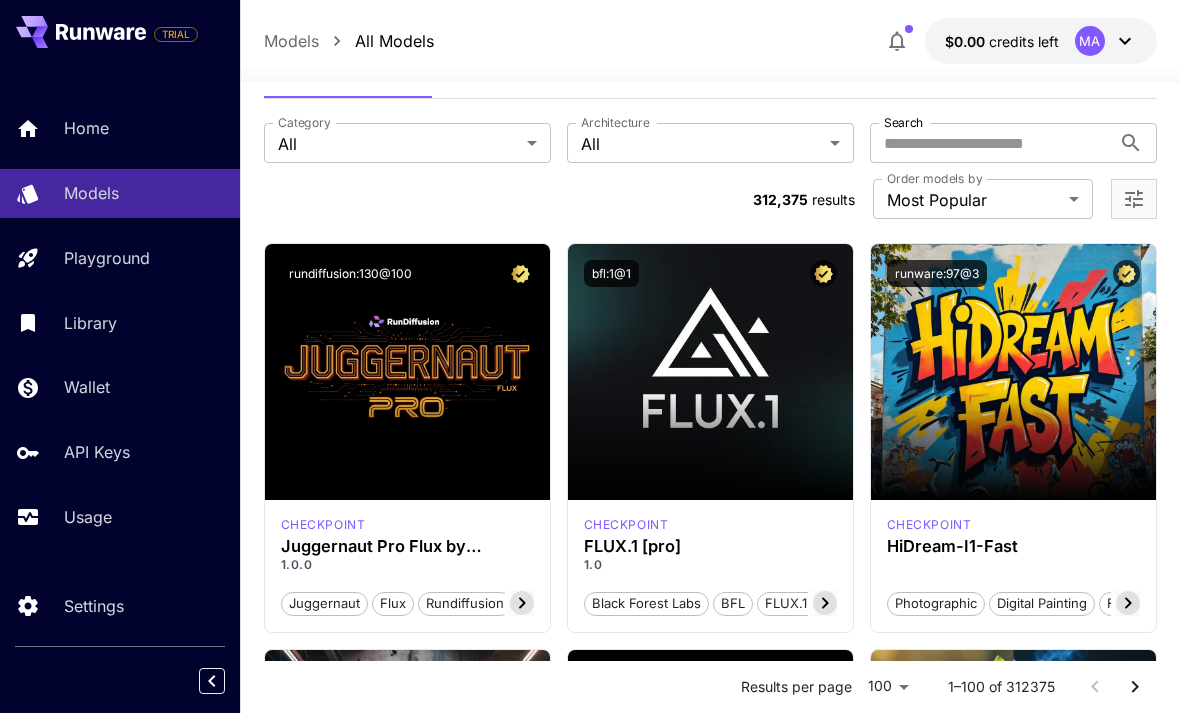 click 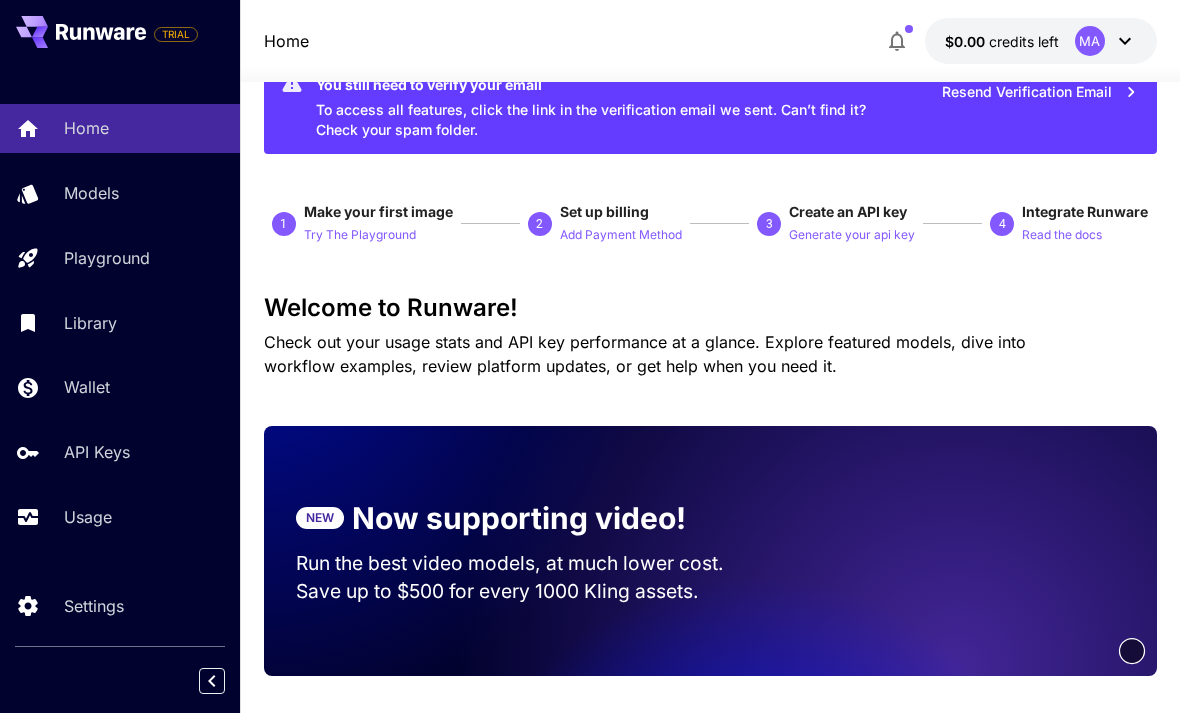click on "Playground" at bounding box center [120, 258] 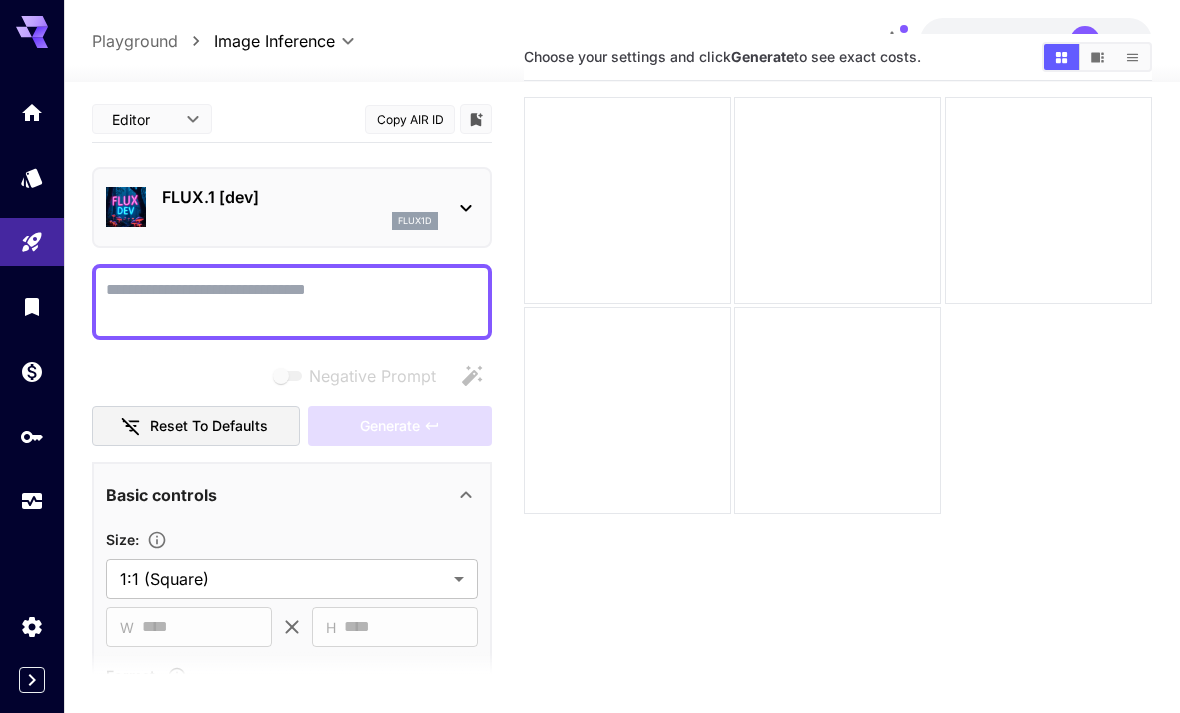 click at bounding box center (838, 306) 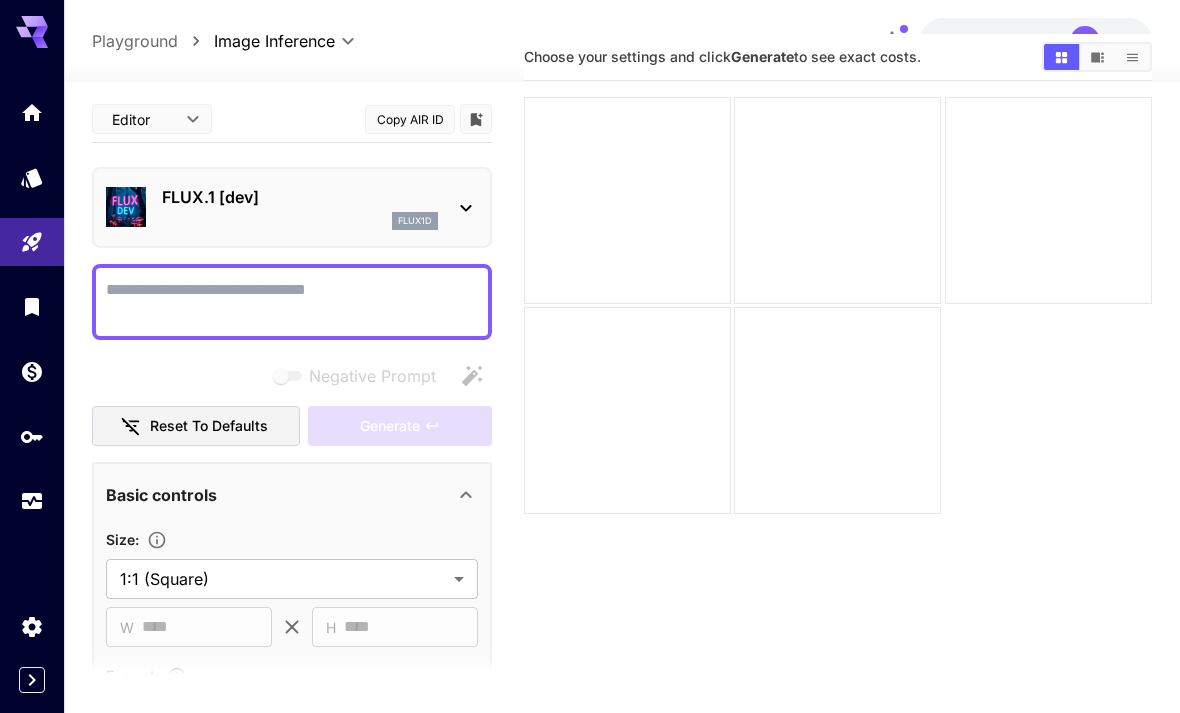 click at bounding box center (32, 112) 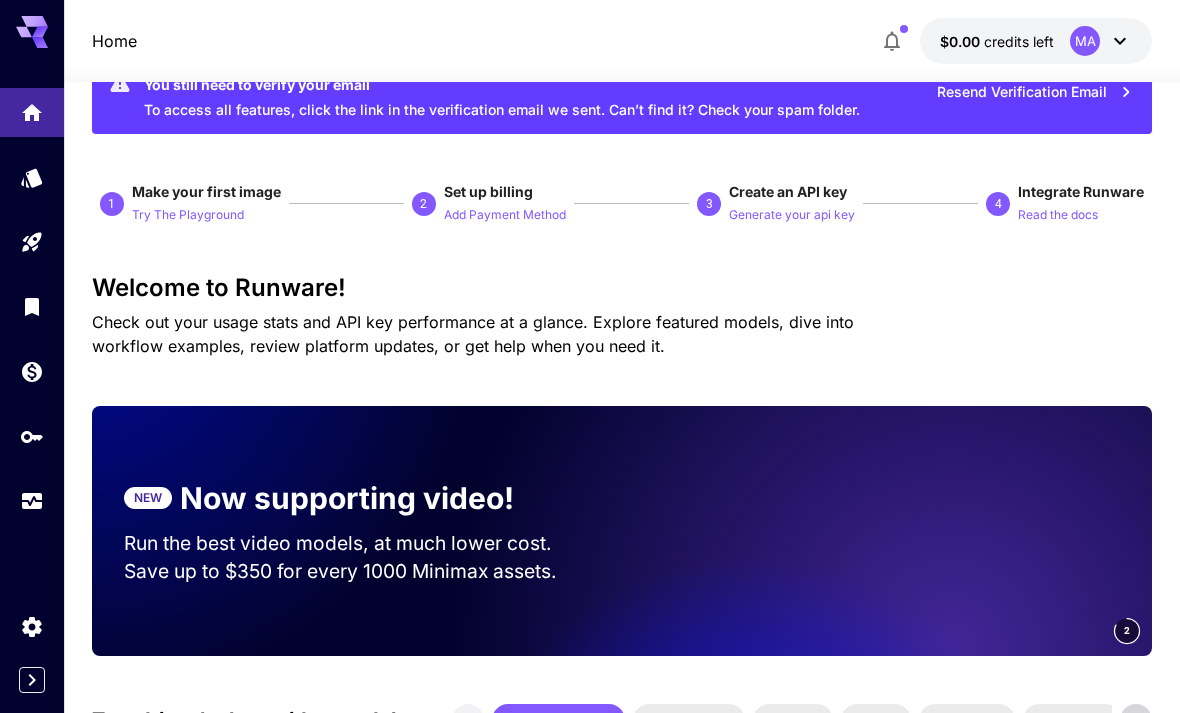 click on "Generate your api key" at bounding box center [792, 215] 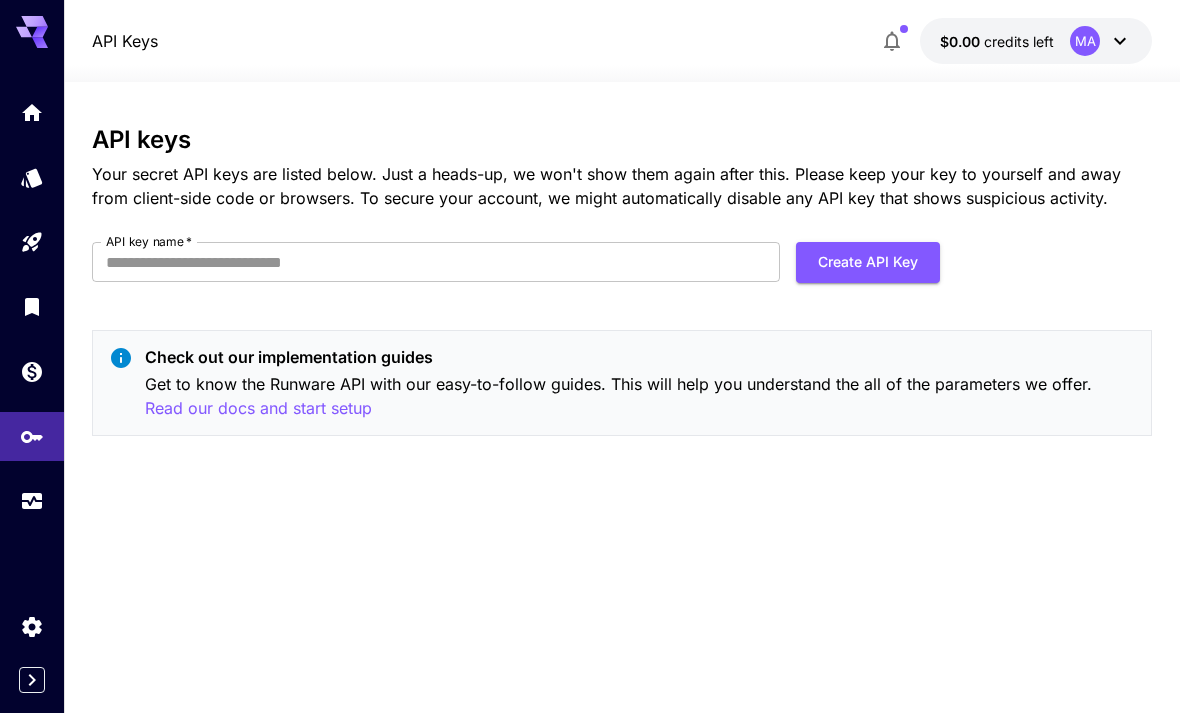 scroll, scrollTop: 23, scrollLeft: 0, axis: vertical 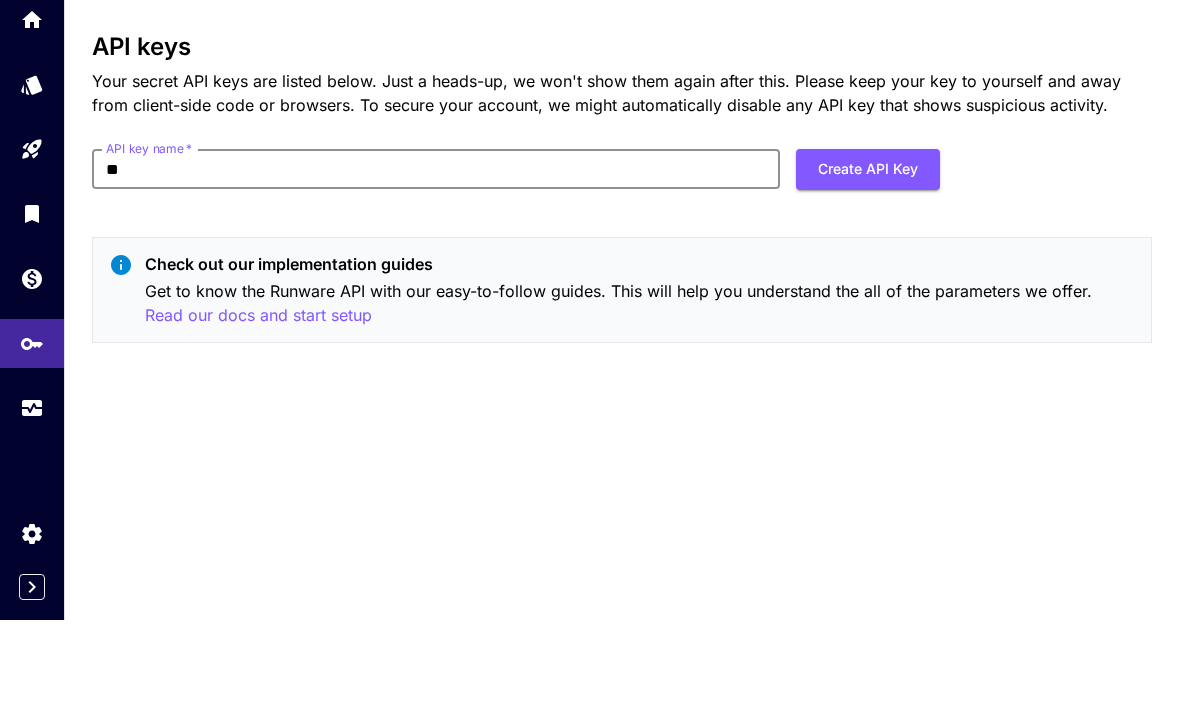 type on "*" 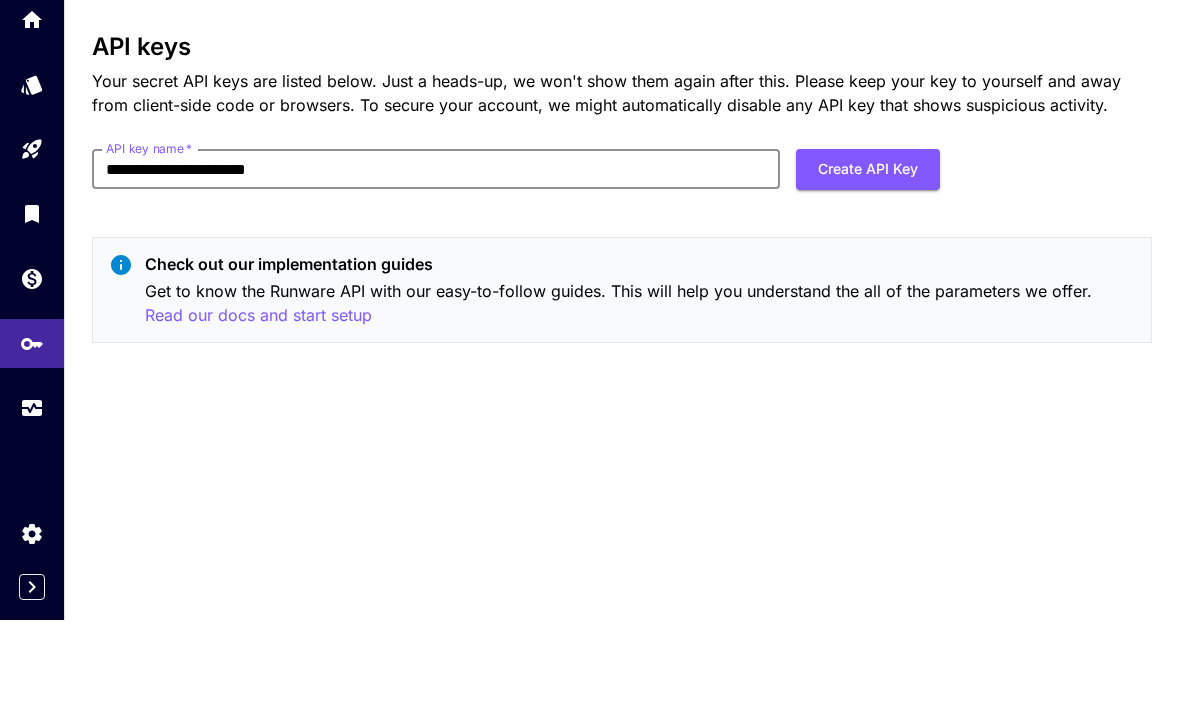 scroll, scrollTop: 64, scrollLeft: 0, axis: vertical 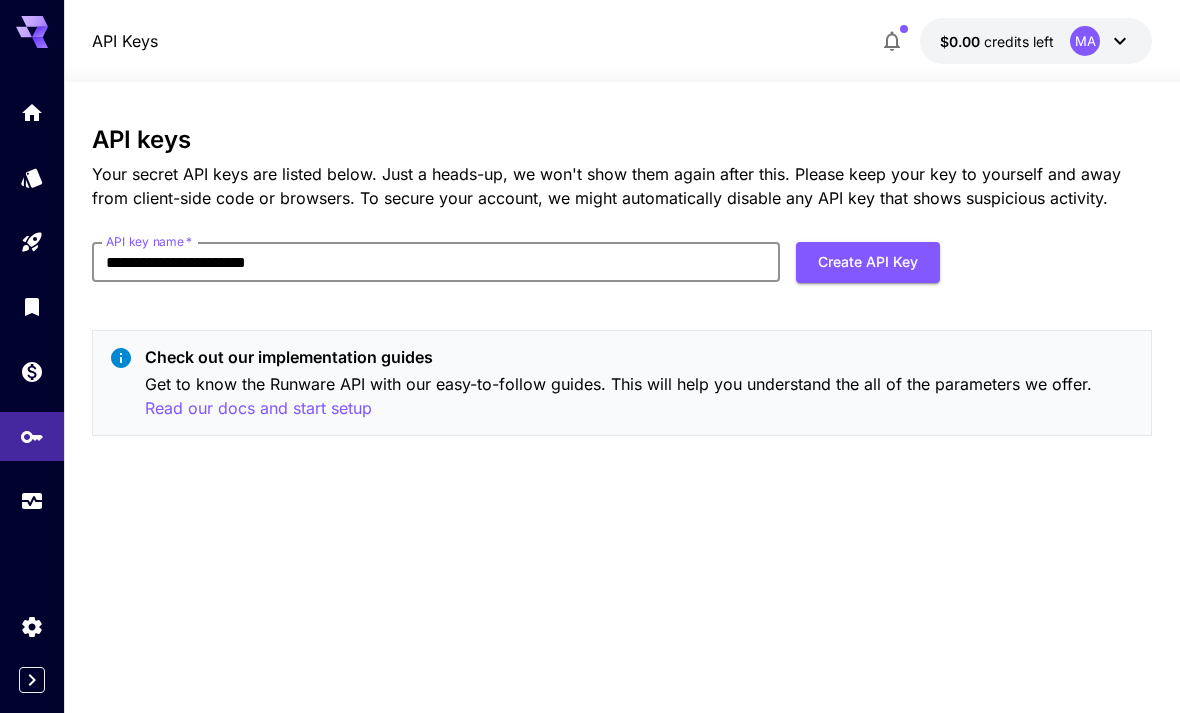 type on "**********" 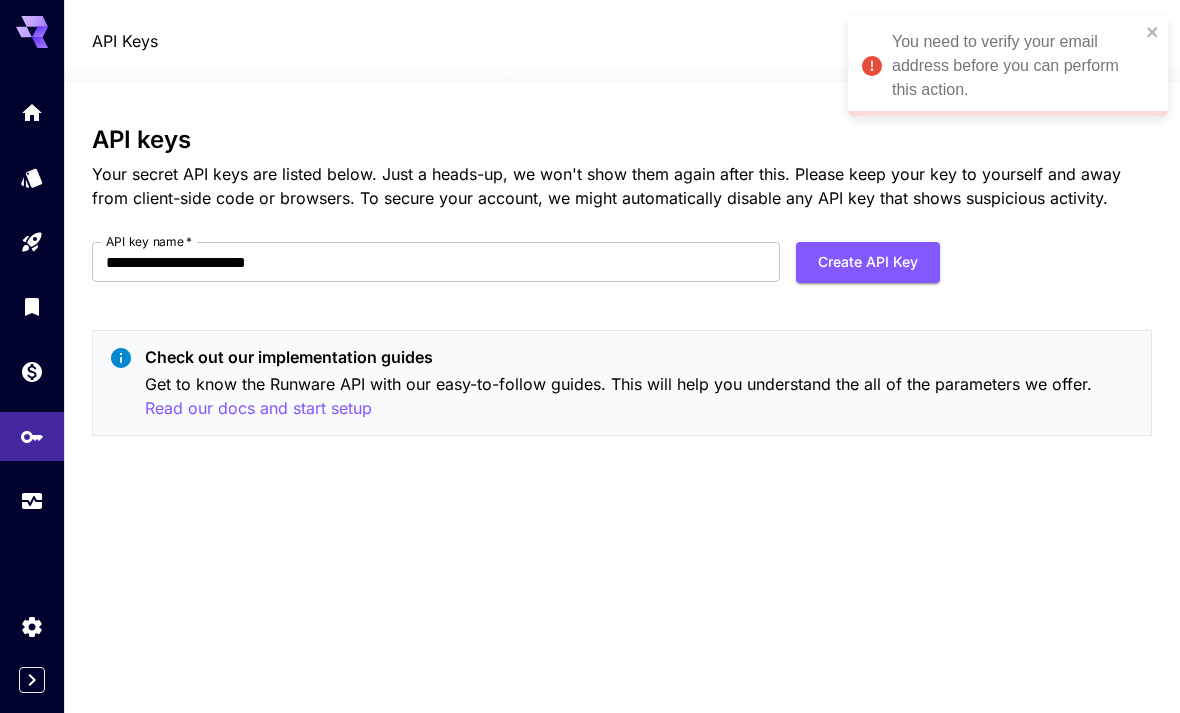 click on "You need to verify your email address before you can perform this action." at bounding box center [1001, 66] 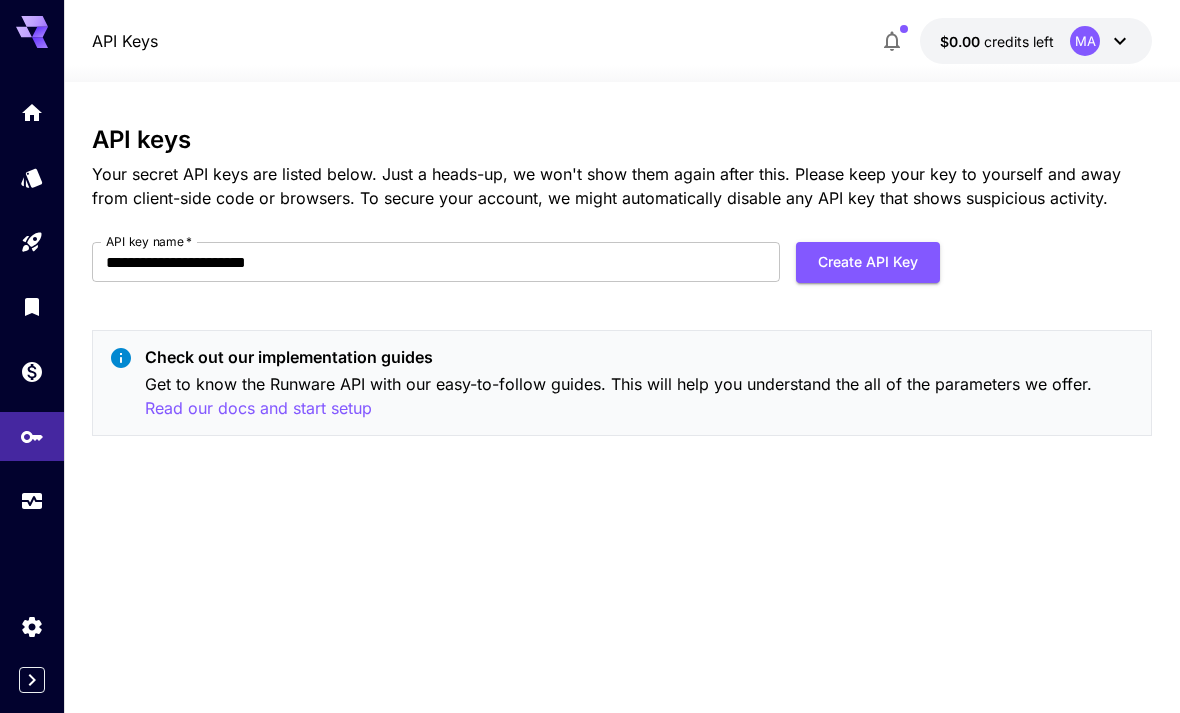 click on "Create API Key" at bounding box center (868, 262) 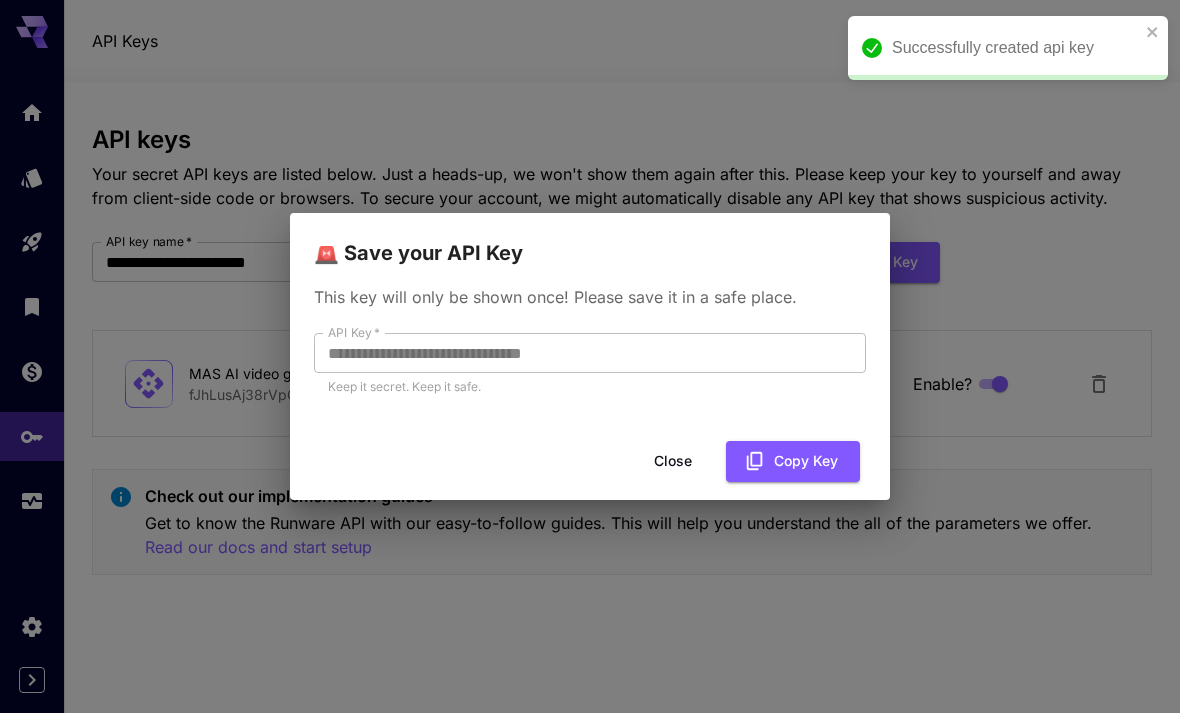 click on "Copy Key" at bounding box center [793, 461] 